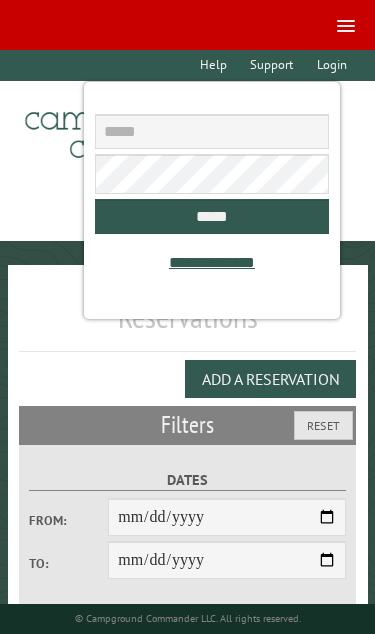 scroll, scrollTop: 0, scrollLeft: 0, axis: both 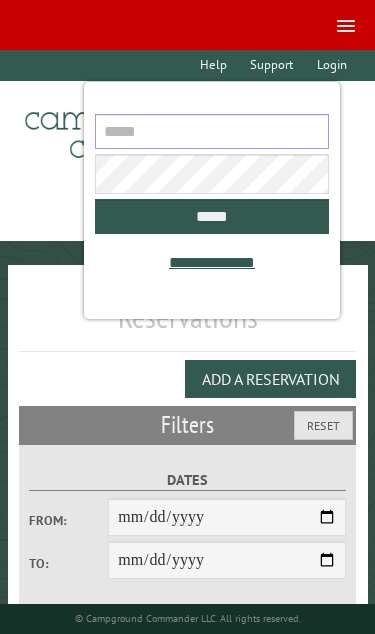 click at bounding box center (211, 131) 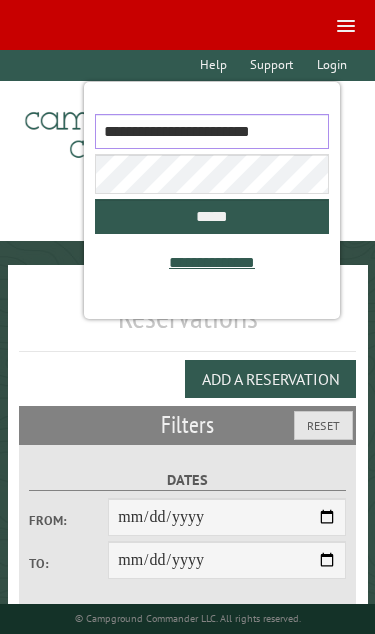 type on "**********" 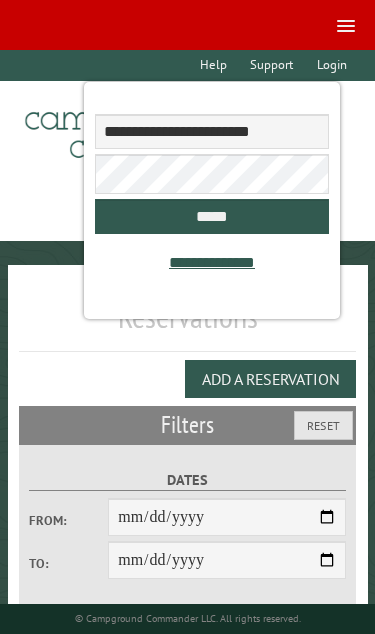click on "*****" at bounding box center [211, 216] 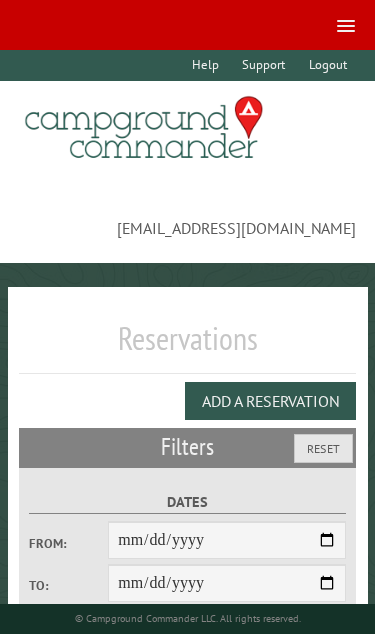 select on "***" 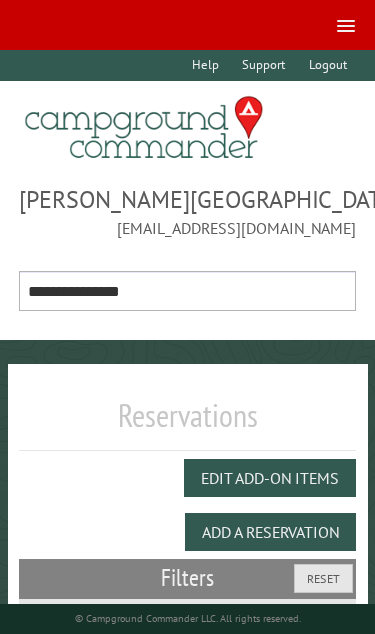 click on "**********" at bounding box center [188, 291] 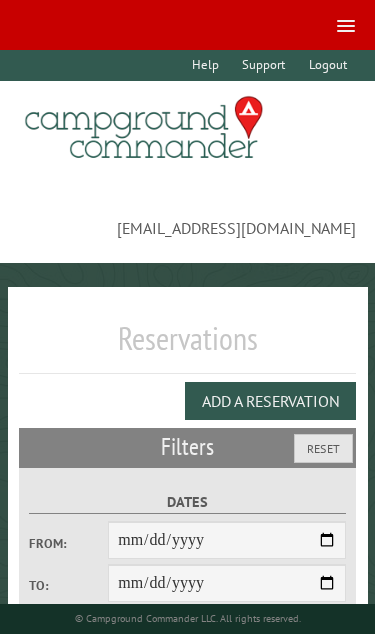 scroll, scrollTop: 33, scrollLeft: 0, axis: vertical 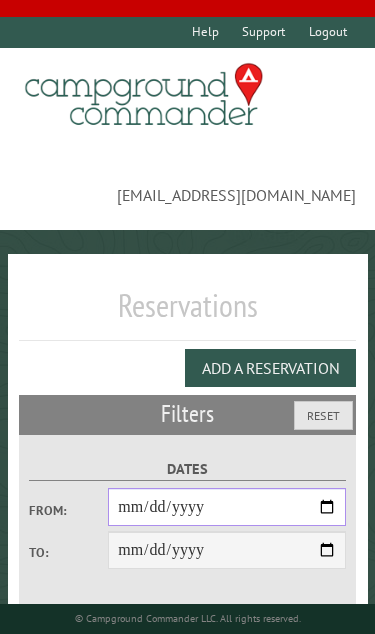 click on "From:" at bounding box center [227, 507] 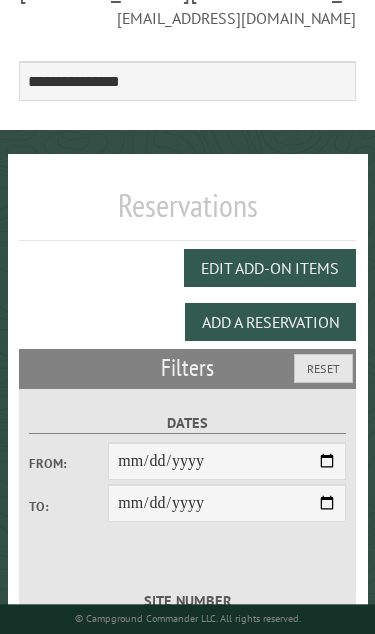 scroll, scrollTop: 0, scrollLeft: 0, axis: both 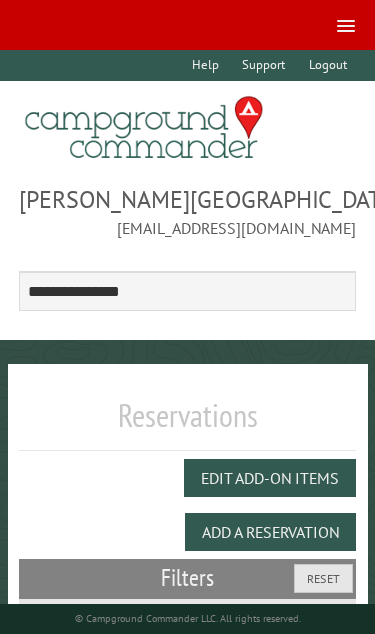 click at bounding box center [346, 26] 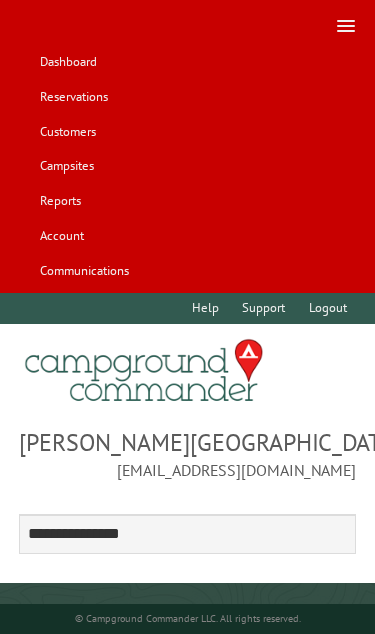 click on "Campsites" at bounding box center (66, 166) 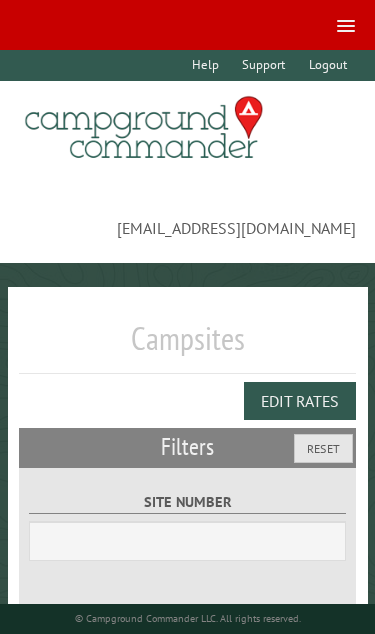 scroll, scrollTop: 0, scrollLeft: 0, axis: both 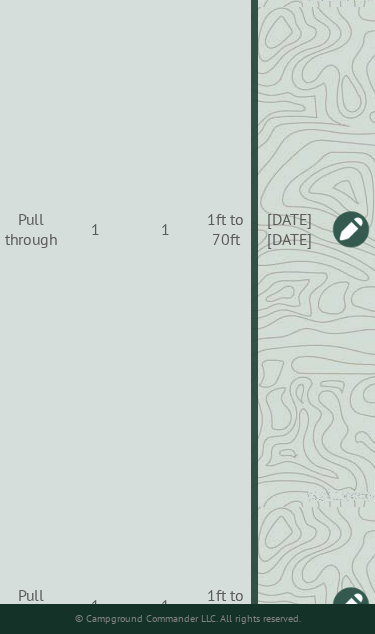 click at bounding box center [351, 229] 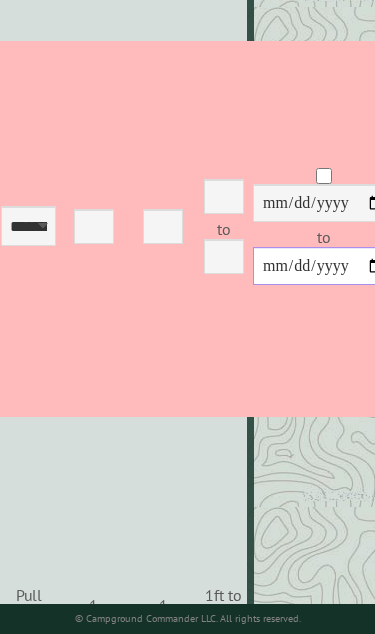 click on "**********" at bounding box center [324, 266] 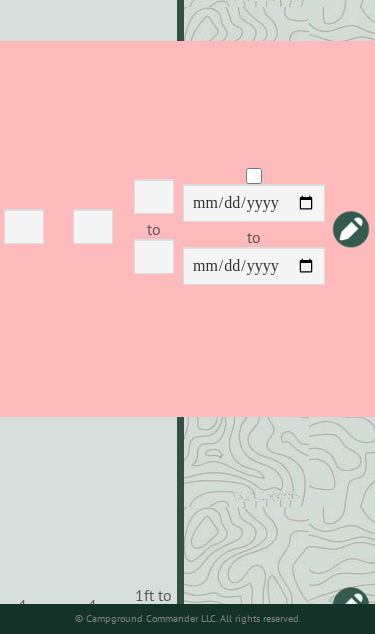click at bounding box center (351, 229) 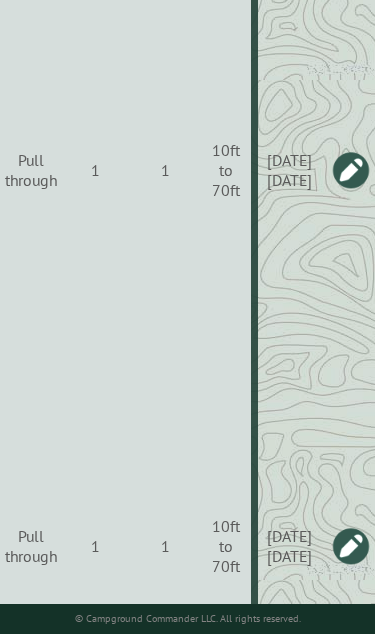 scroll, scrollTop: 4418, scrollLeft: 121, axis: both 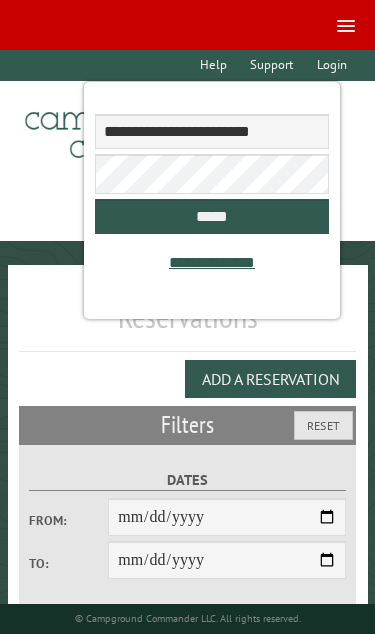 type on "**********" 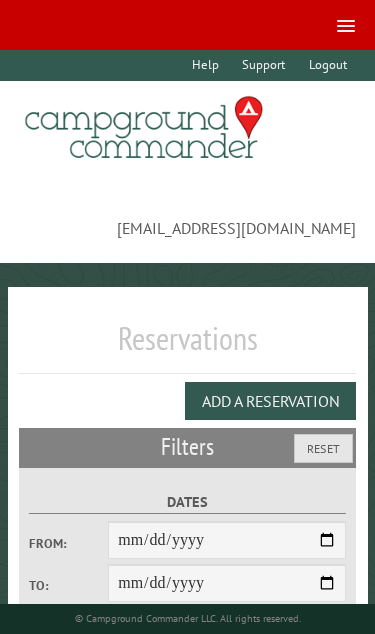 select on "***" 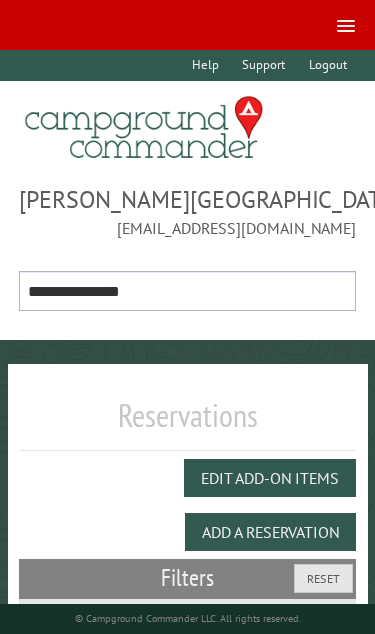 click on "**********" at bounding box center [188, 291] 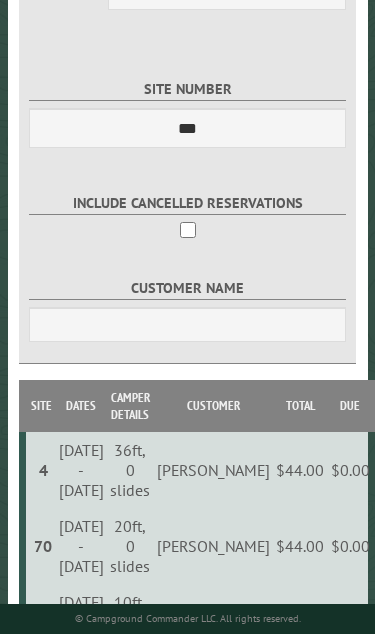 scroll, scrollTop: 743, scrollLeft: 0, axis: vertical 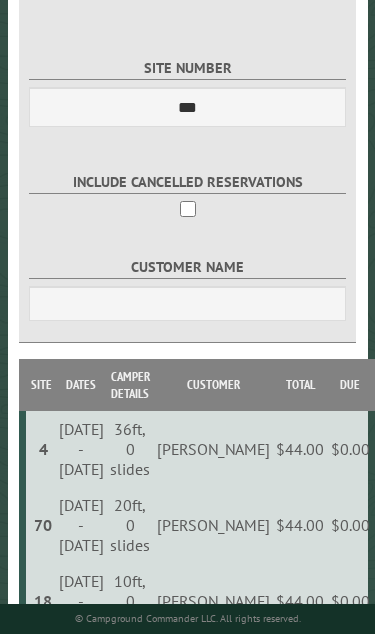 click at bounding box center (396, 449) 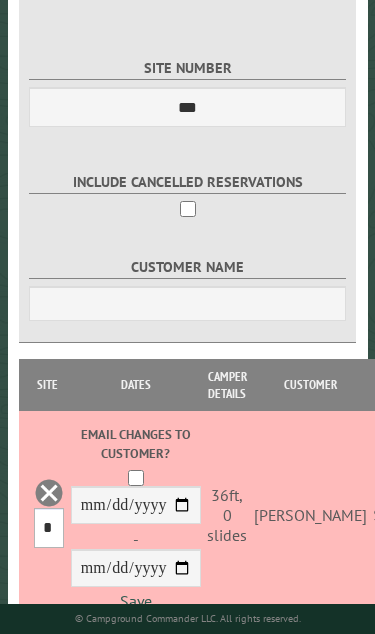 click on "*** * * * * * * * * ** ** ** ** ** ** ** ** ** ** ** ** ** ** ** ** ** ** ** ** ** ** ** ** ** ** ** ** ** ** ** ** ** ** ** ** ** ** ** ** ** ** ** ** ** ** *** *** *** *** ***" at bounding box center (49, 528) 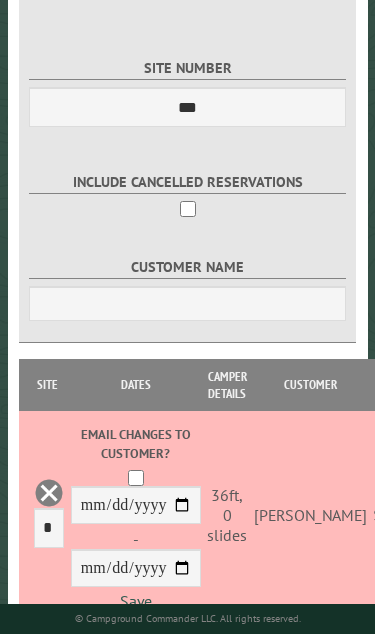click on "Save" at bounding box center (136, 601) 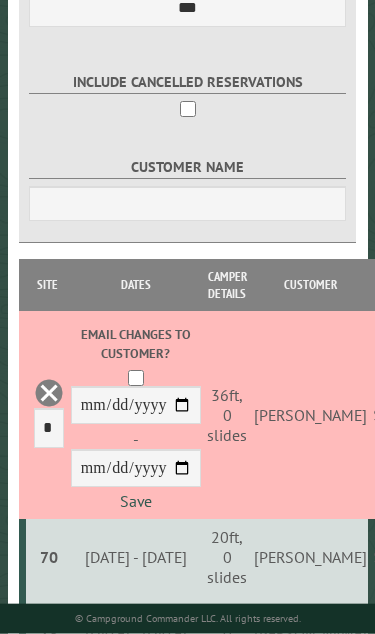 scroll, scrollTop: 844, scrollLeft: 0, axis: vertical 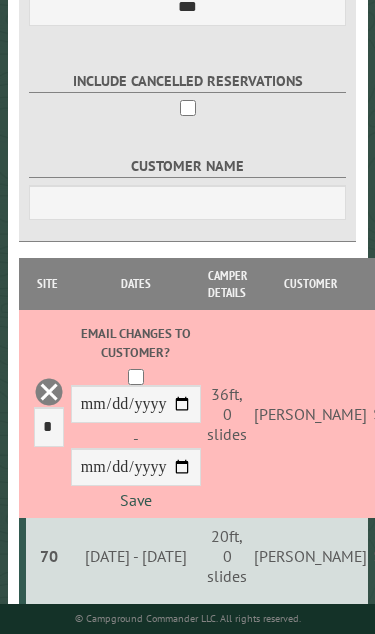 click on "Save" at bounding box center [136, 500] 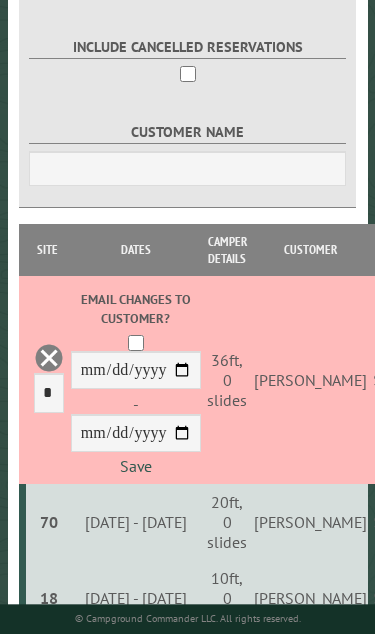 scroll, scrollTop: 877, scrollLeft: 0, axis: vertical 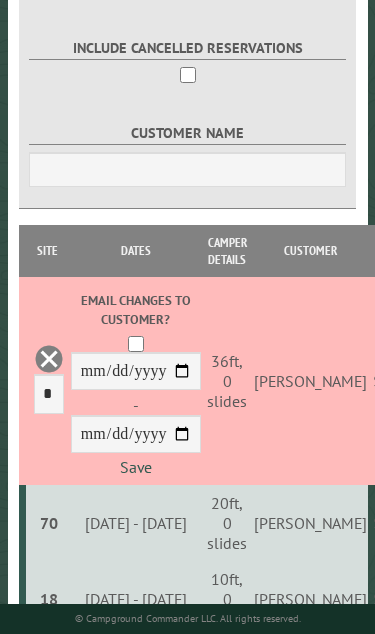 click on "Save" at bounding box center (136, 467) 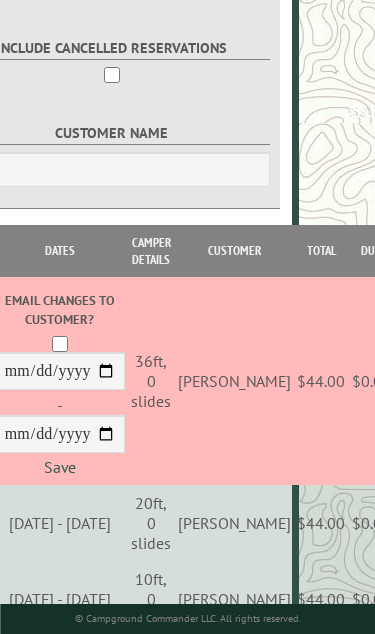 scroll, scrollTop: 877, scrollLeft: 78, axis: both 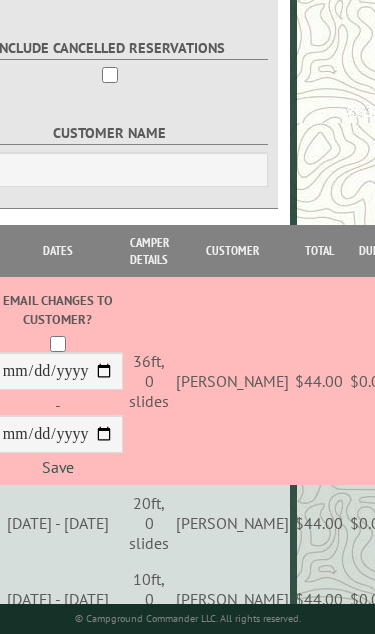 click at bounding box center [415, 381] 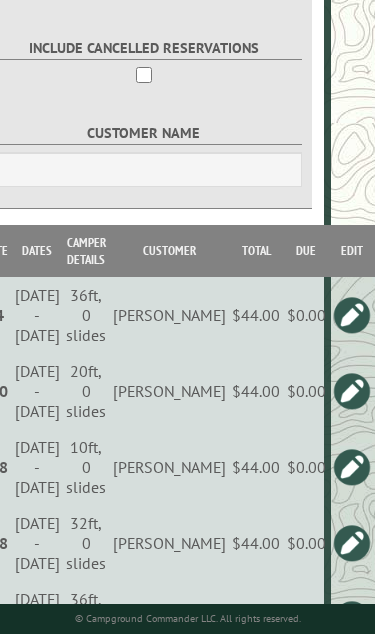 scroll, scrollTop: 877, scrollLeft: 0, axis: vertical 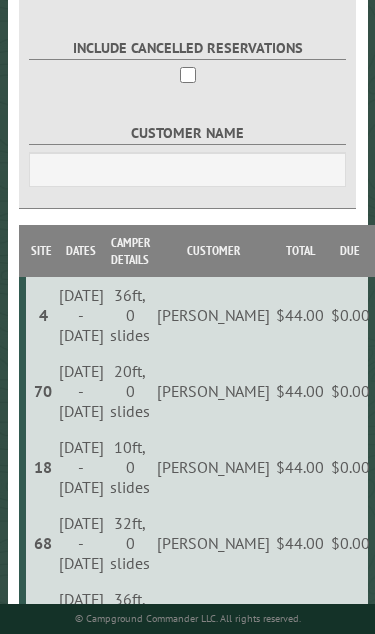 click at bounding box center [396, 315] 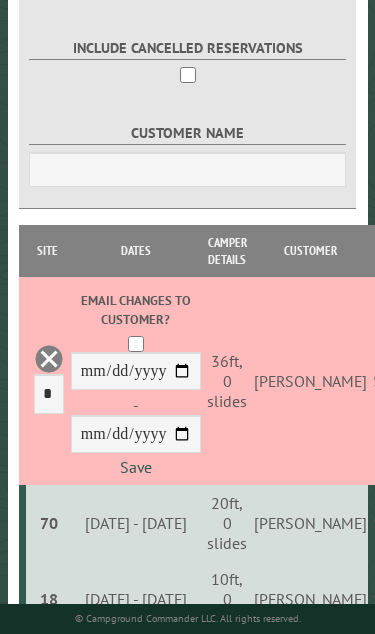 click on "Save" at bounding box center (136, 467) 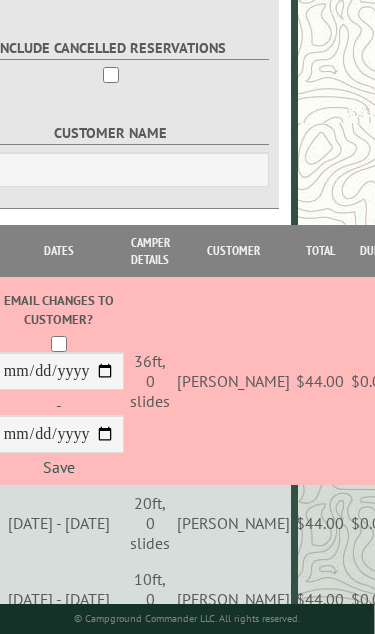 scroll, scrollTop: 877, scrollLeft: 78, axis: both 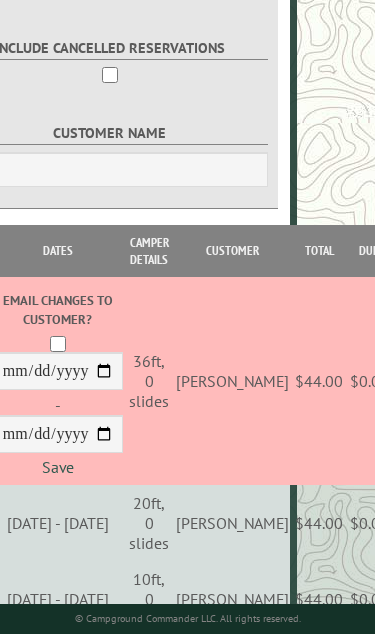 click at bounding box center [415, 381] 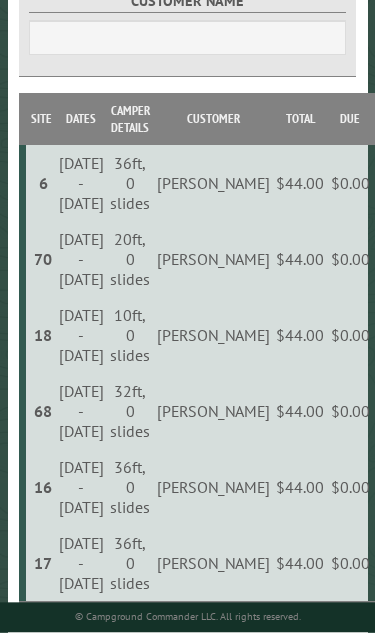 scroll, scrollTop: 1007, scrollLeft: 0, axis: vertical 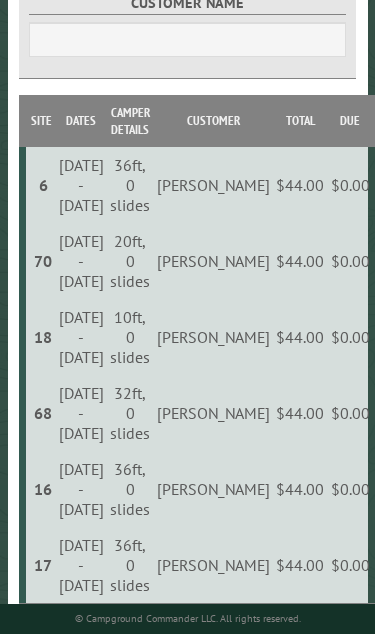 click at bounding box center [396, 489] 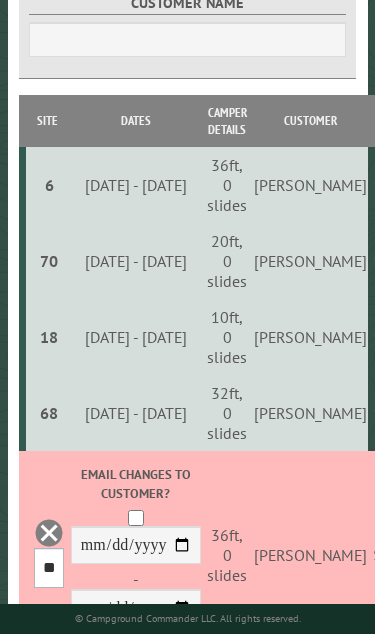 click on "*** * * * * * * * * ** ** ** ** ** ** ** ** ** ** ** ** ** ** ** ** ** ** ** ** ** ** ** ** ** ** ** ** ** ** ** ** ** ** ** ** ** ** ** ** ** ** ** ** ** ** *** *** *** *** ***" at bounding box center (49, 568) 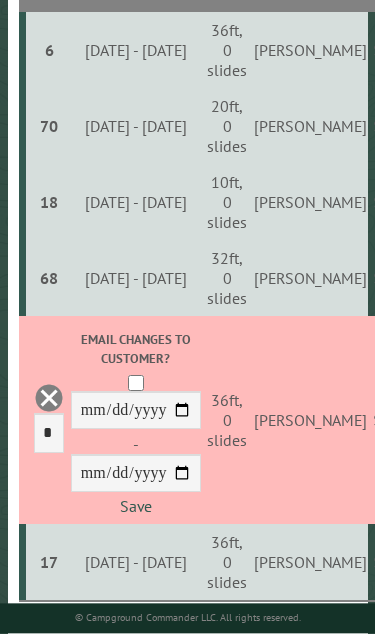 scroll, scrollTop: 1141, scrollLeft: 0, axis: vertical 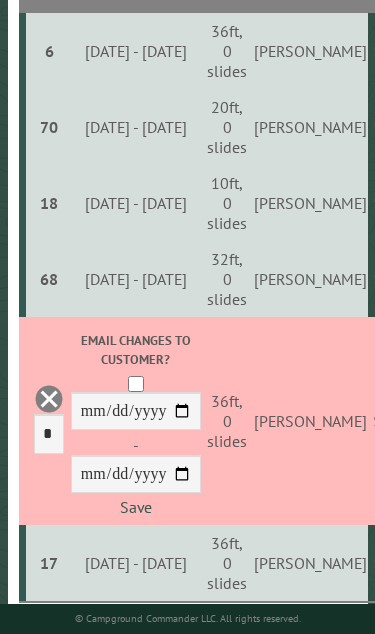 click on "Save" at bounding box center [136, 507] 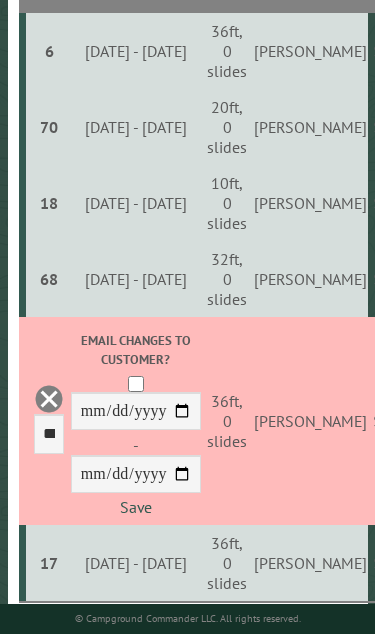 scroll, scrollTop: 1123, scrollLeft: 0, axis: vertical 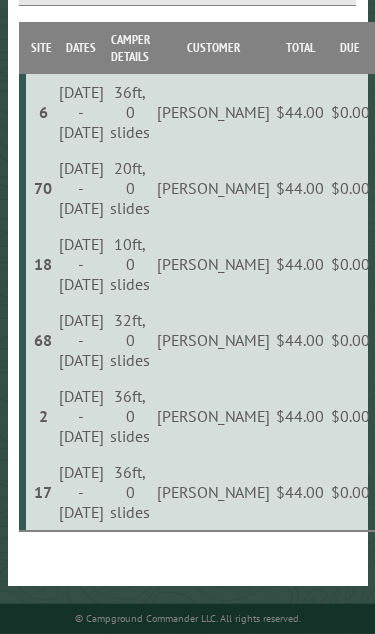 click at bounding box center (396, 492) 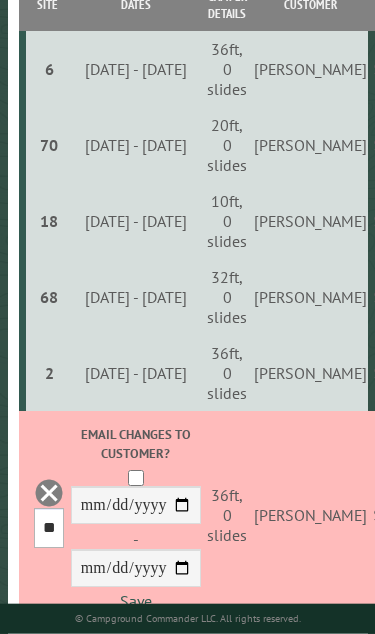 click on "*** * * * * * * * * ** ** ** ** ** ** ** ** ** ** ** ** ** ** ** ** ** ** ** ** ** ** ** ** ** ** ** ** ** ** ** ** ** ** ** ** ** ** ** ** ** ** ** ** ** ** *** *** *** *** ***" at bounding box center [49, 528] 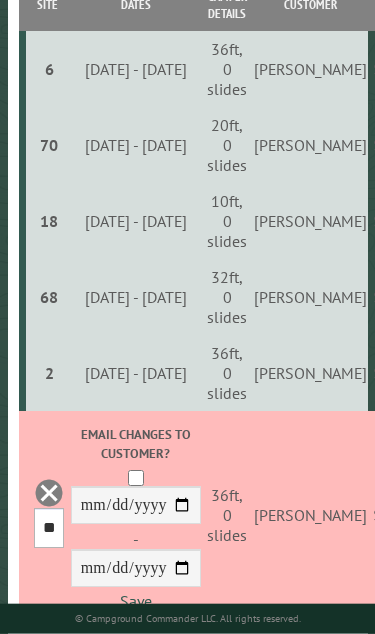 select on "*" 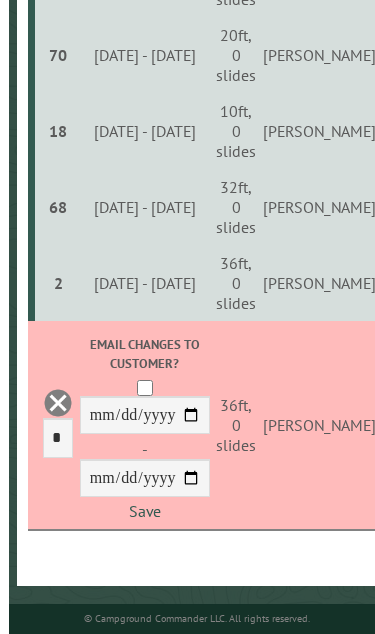scroll, scrollTop: 1257, scrollLeft: 0, axis: vertical 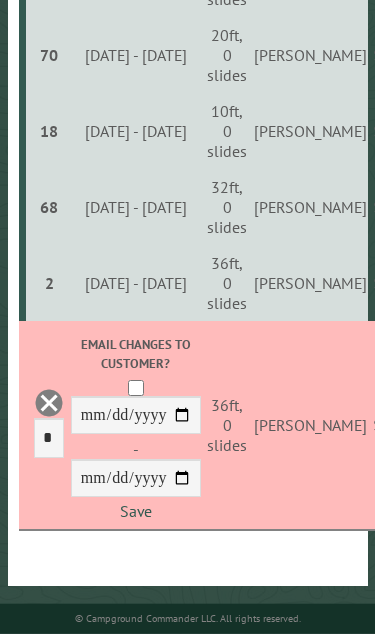 click on "Save" at bounding box center (136, 511) 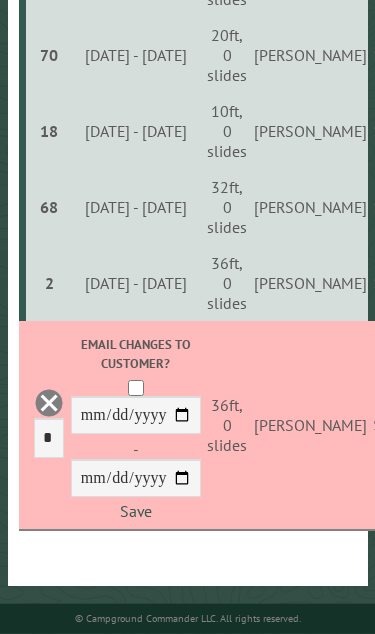 click on "Save" at bounding box center (136, 511) 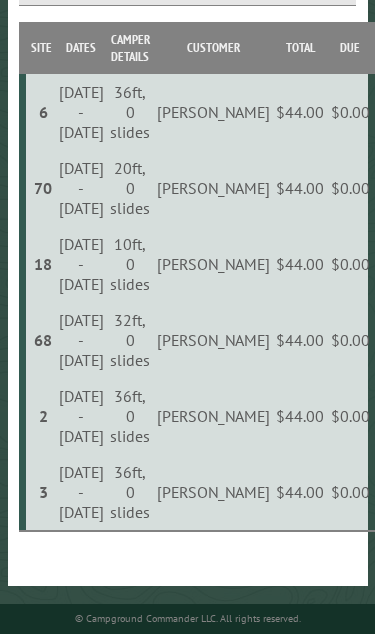 scroll, scrollTop: 1078, scrollLeft: 0, axis: vertical 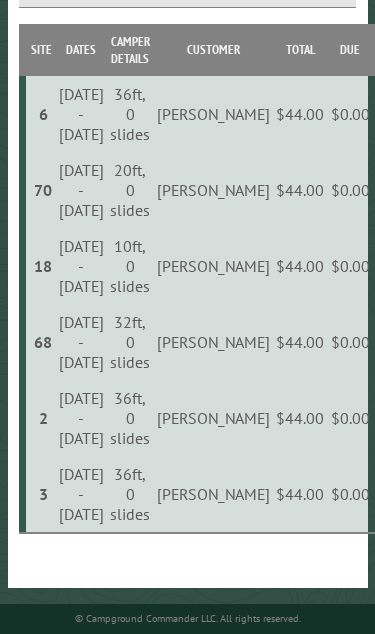click at bounding box center (396, 266) 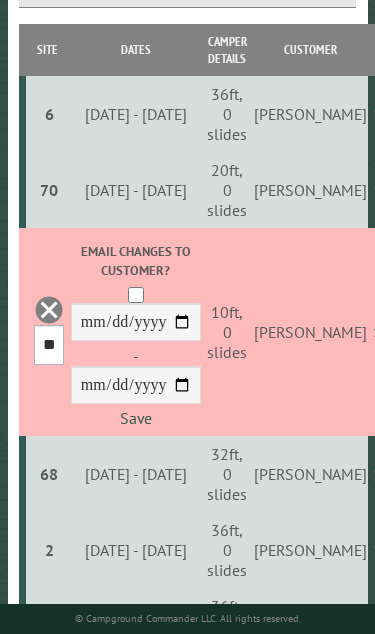 click on "*** * * * * * * * * ** ** ** ** ** ** ** ** ** ** ** ** ** ** ** ** ** ** ** ** ** ** ** ** ** ** ** ** ** ** ** ** ** ** ** ** ** ** ** ** ** ** ** ** ** ** *** *** *** *** ***" at bounding box center (49, 345) 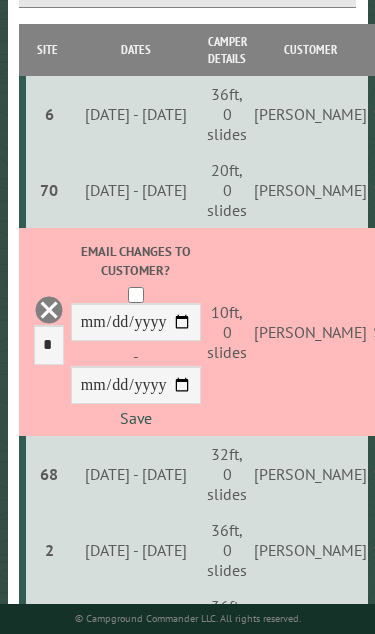 click on "Save" at bounding box center [136, 418] 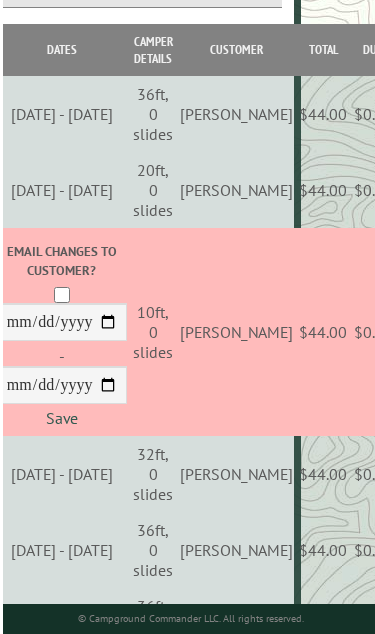 click at bounding box center (416, 332) 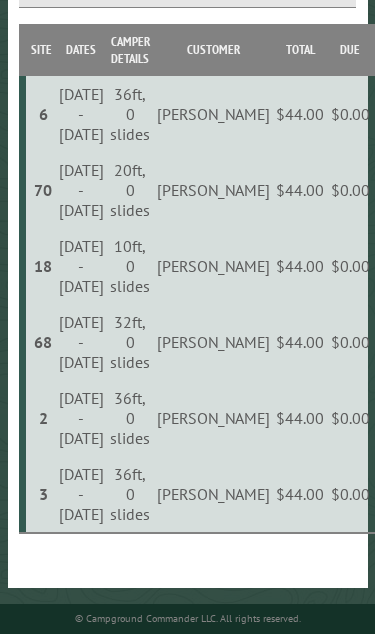 click at bounding box center (396, 266) 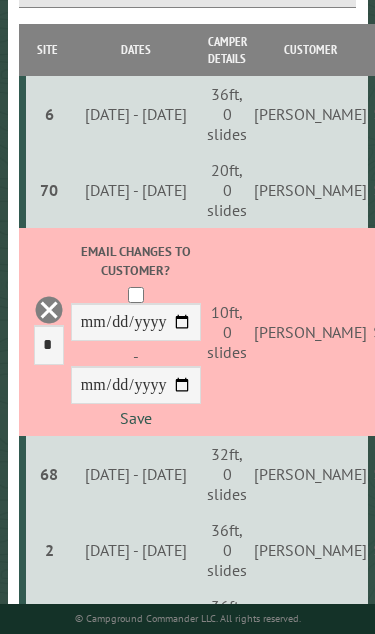 click on "Save" at bounding box center [136, 418] 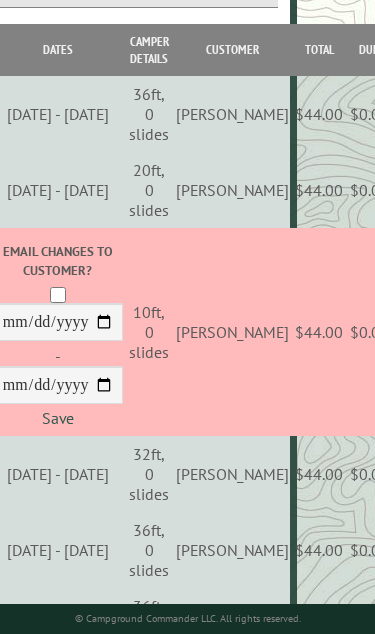 click at bounding box center [415, 332] 